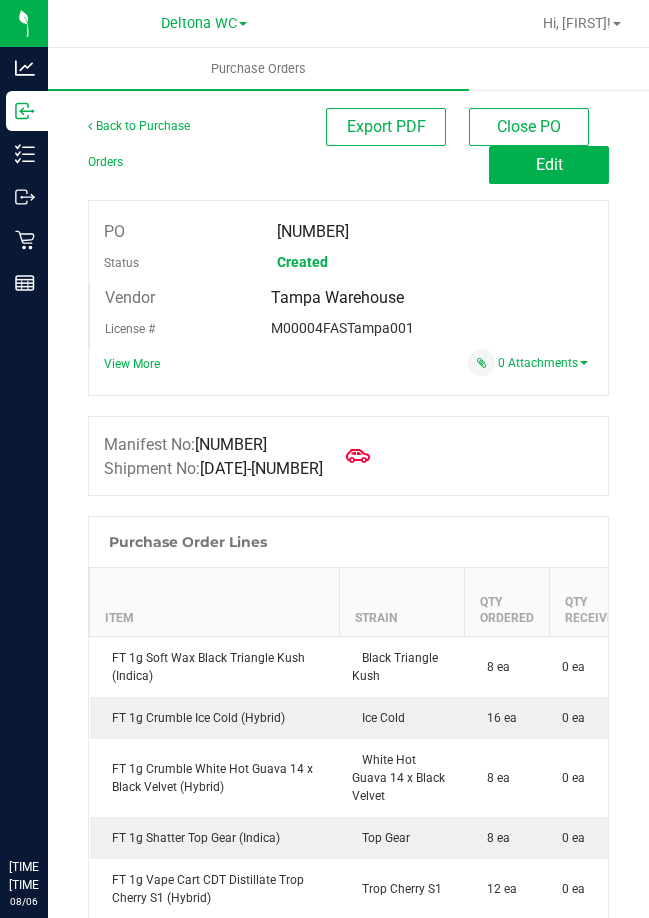 scroll, scrollTop: 0, scrollLeft: 0, axis: both 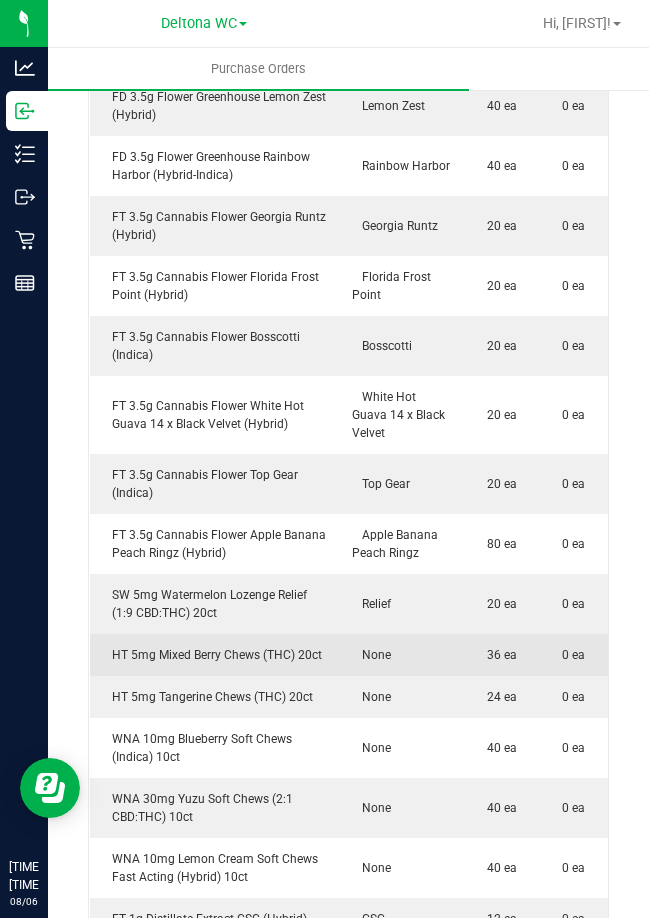 click on "HT 5mg Mixed Berry Chews (THC) 20ct" at bounding box center [215, 655] 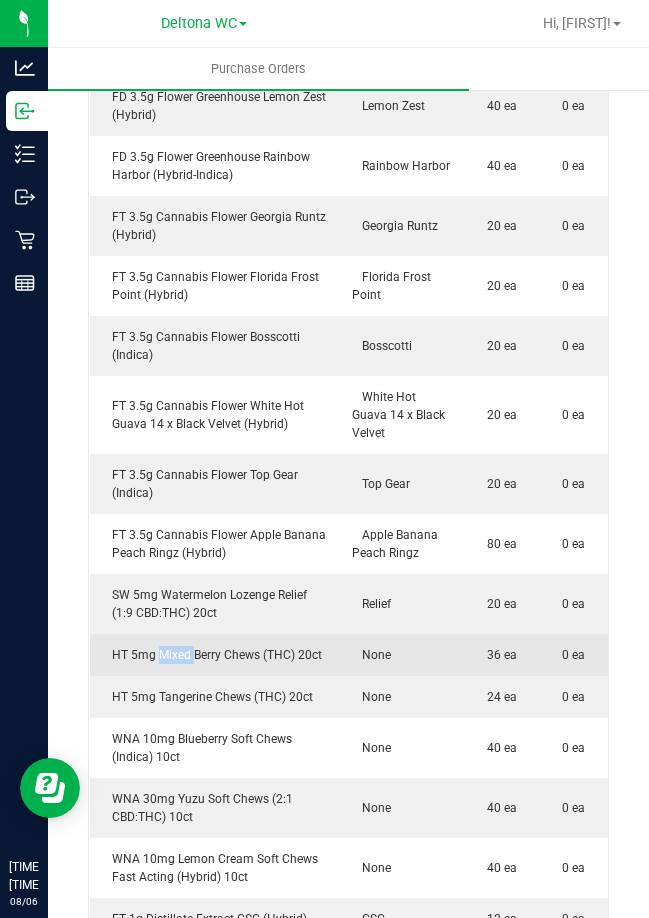 click on "HT 5mg Mixed Berry Chews (THC) 20ct" at bounding box center [215, 655] 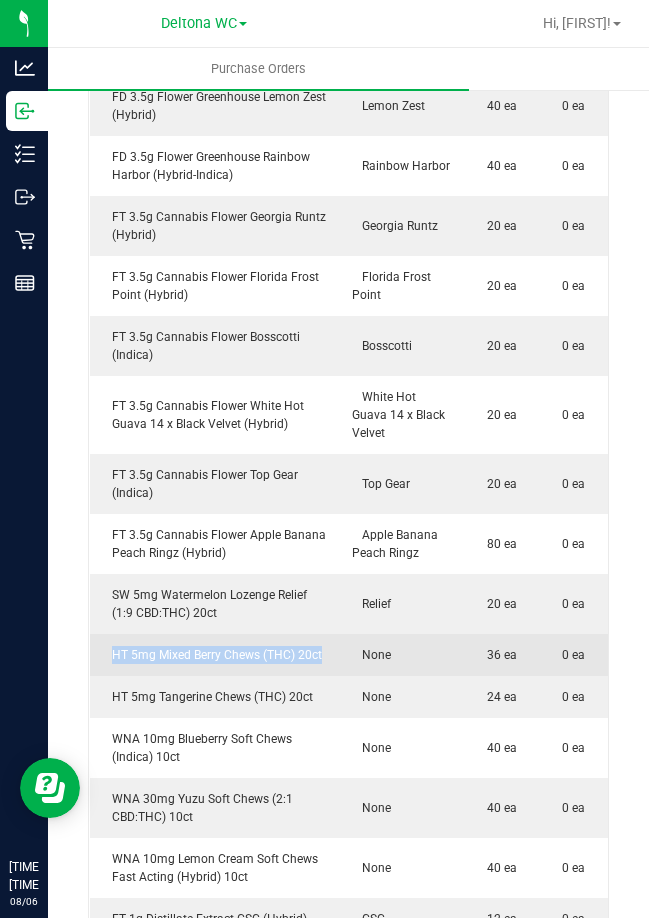 click on "HT 5mg Mixed Berry Chews (THC) 20ct" at bounding box center (215, 655) 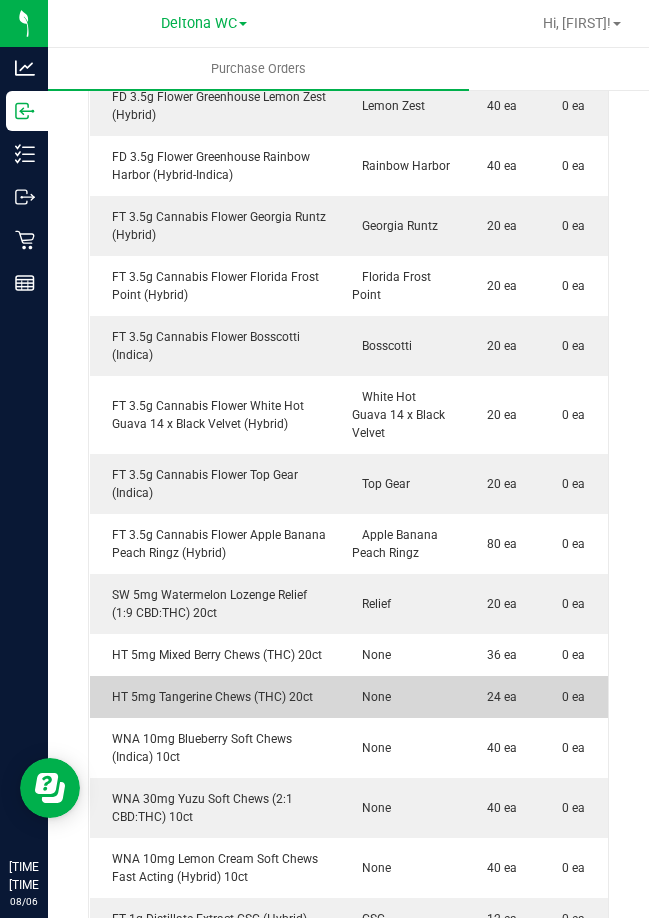 click on "HT 5mg Tangerine Chews (THC) 20ct" at bounding box center (215, 697) 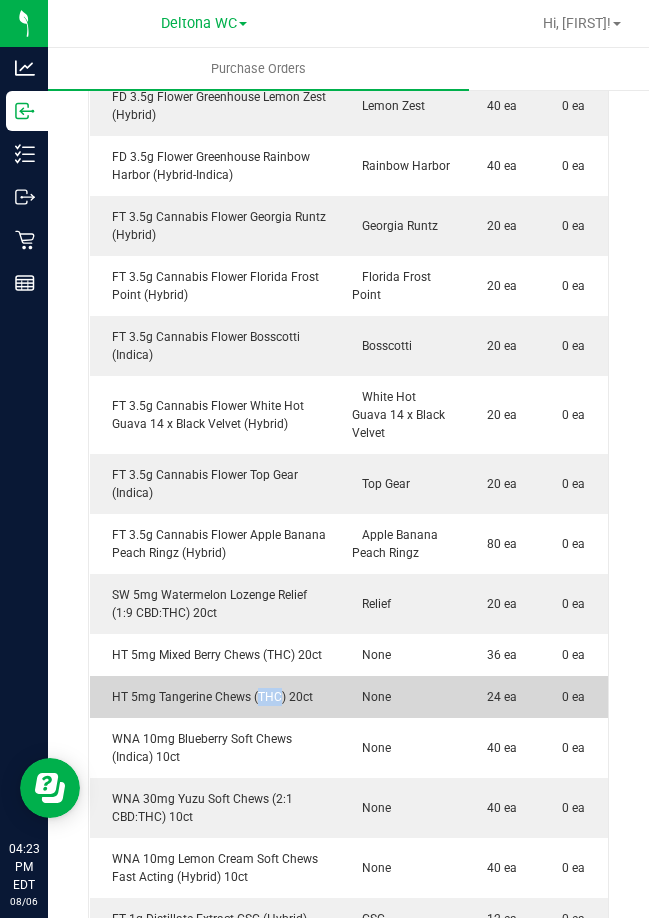 click on "HT 5mg Tangerine Chews (THC) 20ct" at bounding box center [215, 697] 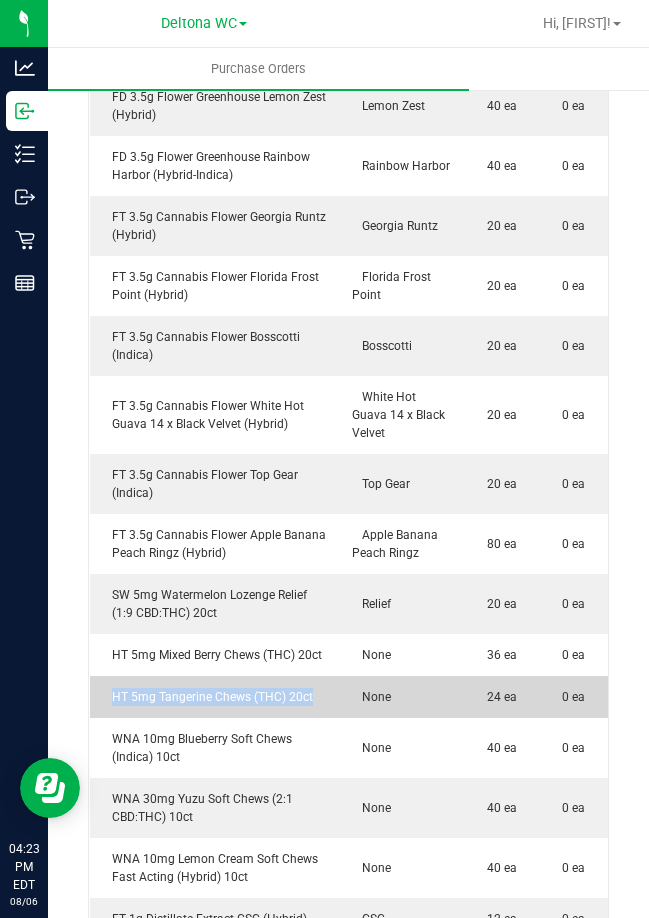 click on "HT 5mg Tangerine Chews (THC) 20ct" at bounding box center (215, 697) 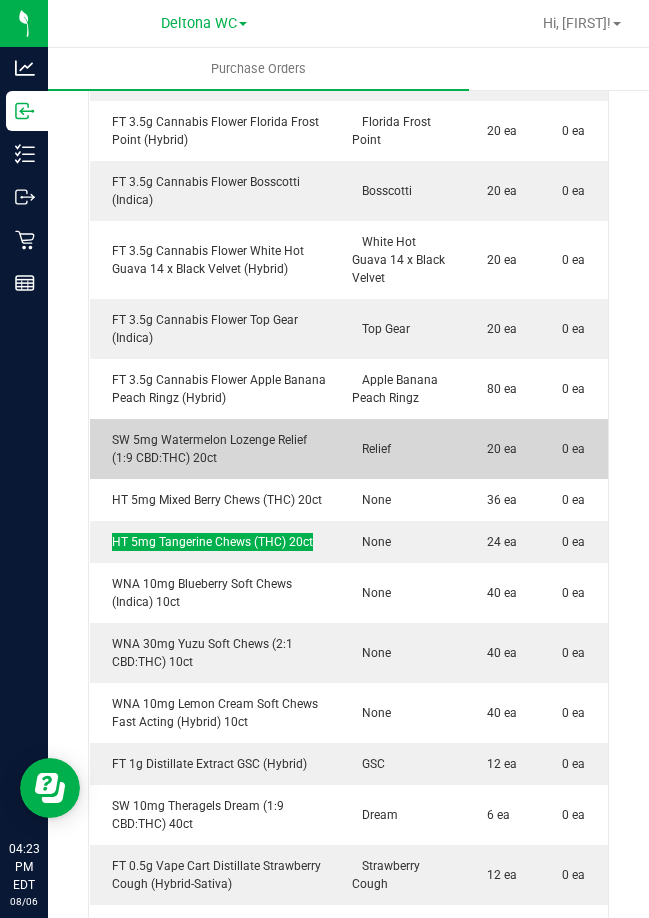 scroll, scrollTop: 2839, scrollLeft: 0, axis: vertical 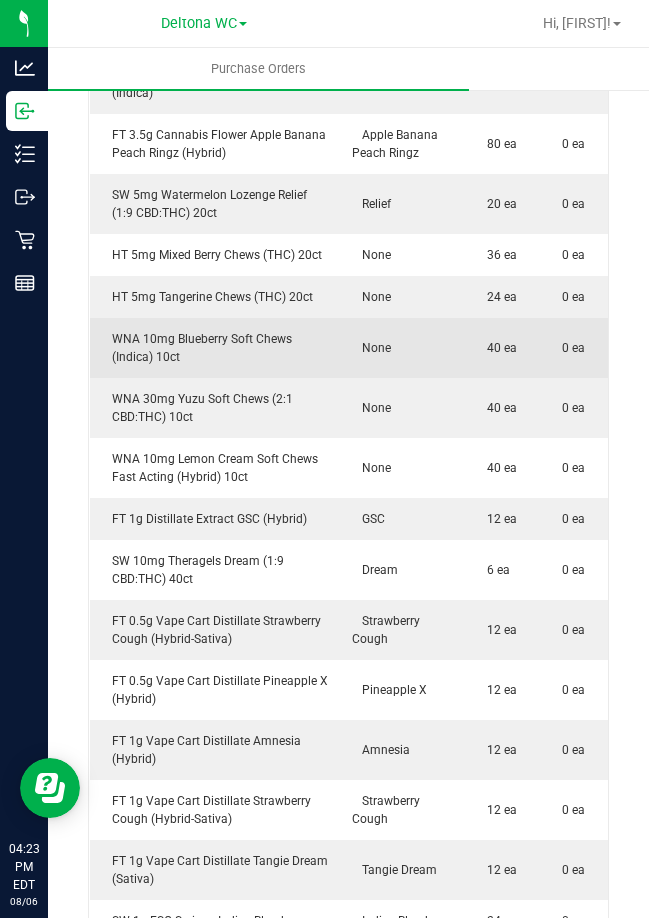 click on "WNA 10mg Blueberry Soft Chews (Indica) 10ct" at bounding box center (215, 348) 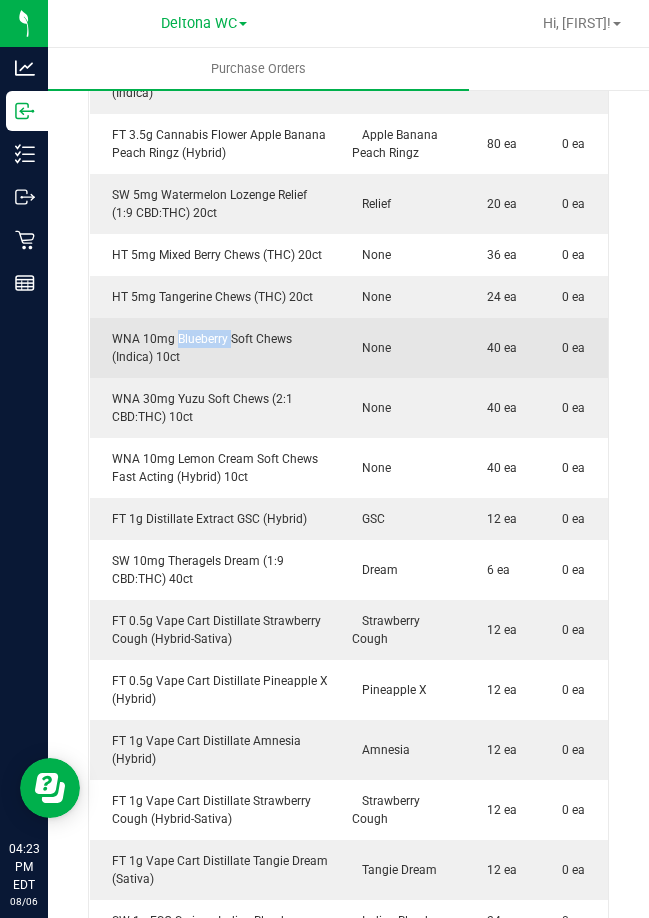click on "WNA 10mg Blueberry Soft Chews (Indica) 10ct" at bounding box center (215, 348) 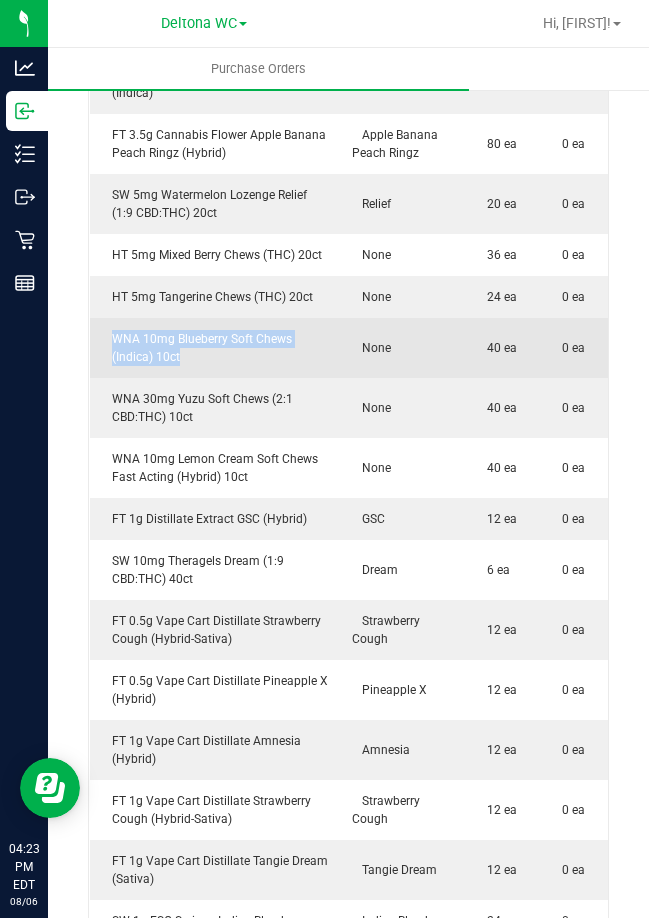 click on "WNA 10mg Blueberry Soft Chews (Indica) 10ct" at bounding box center [215, 348] 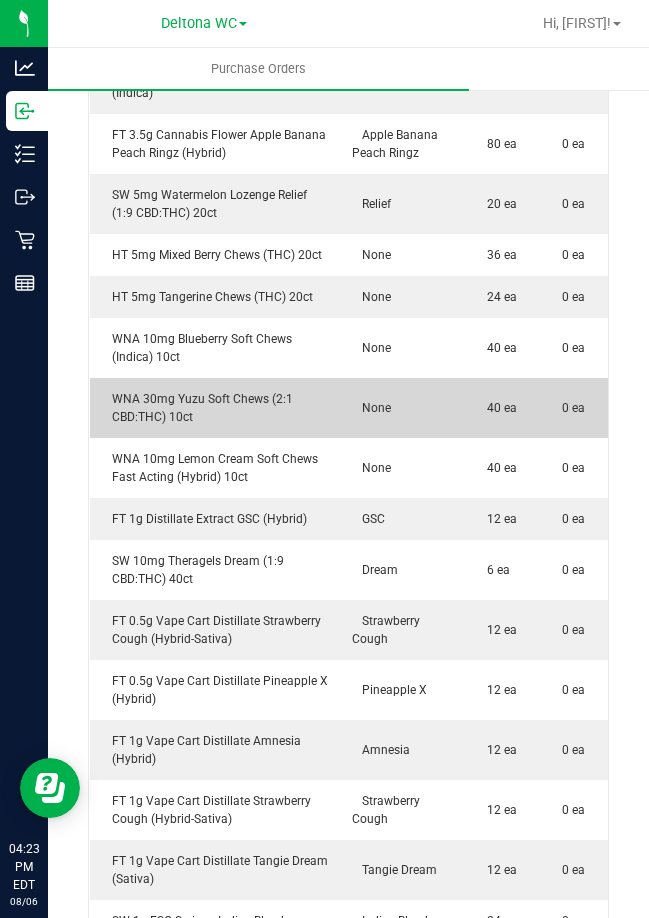 click on "[PRODUCT_NAME]" at bounding box center [215, 408] 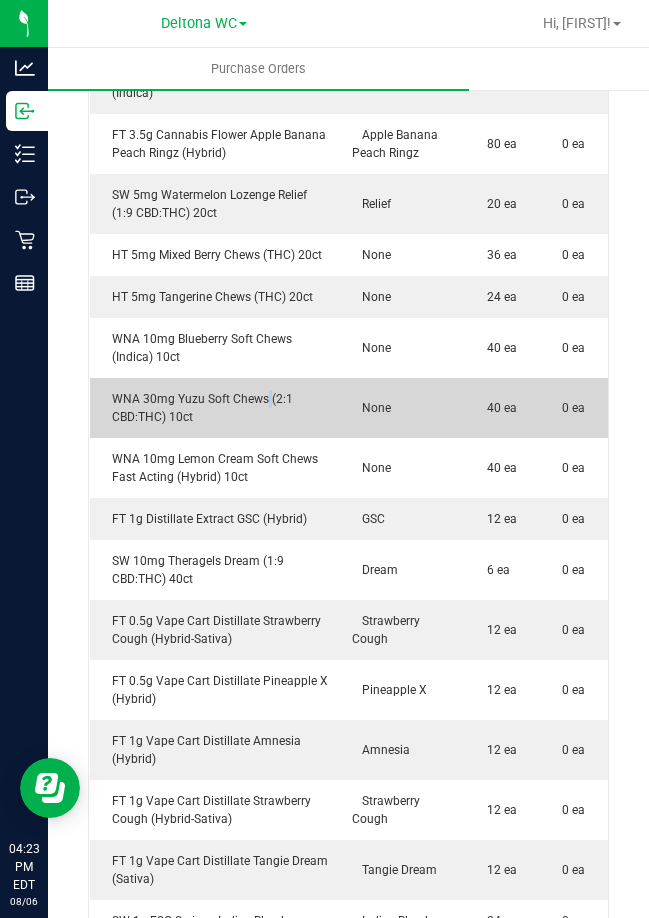 click on "[PRODUCT_NAME]" at bounding box center [215, 408] 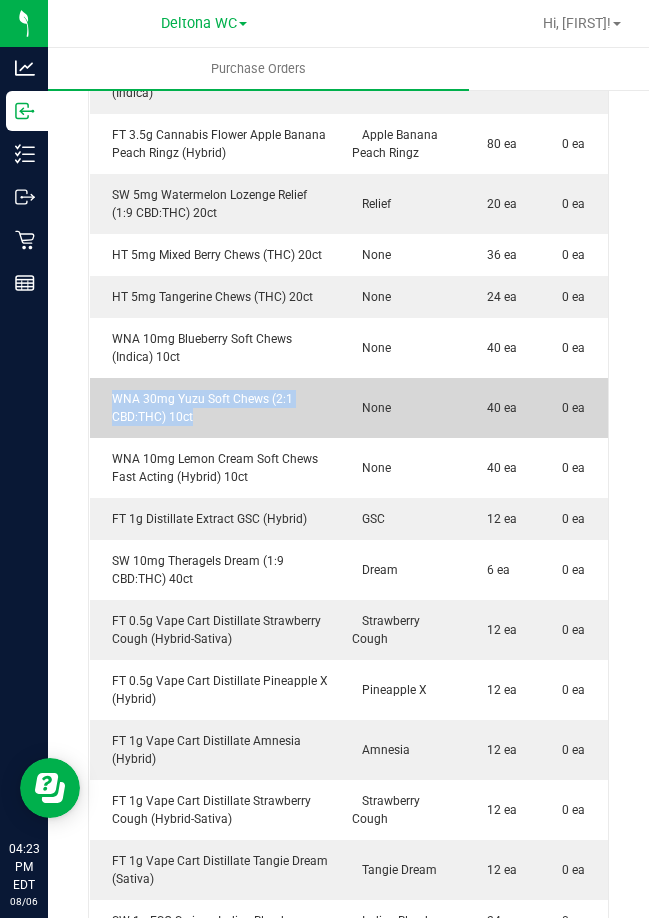 click on "[PRODUCT_NAME]" at bounding box center (215, 408) 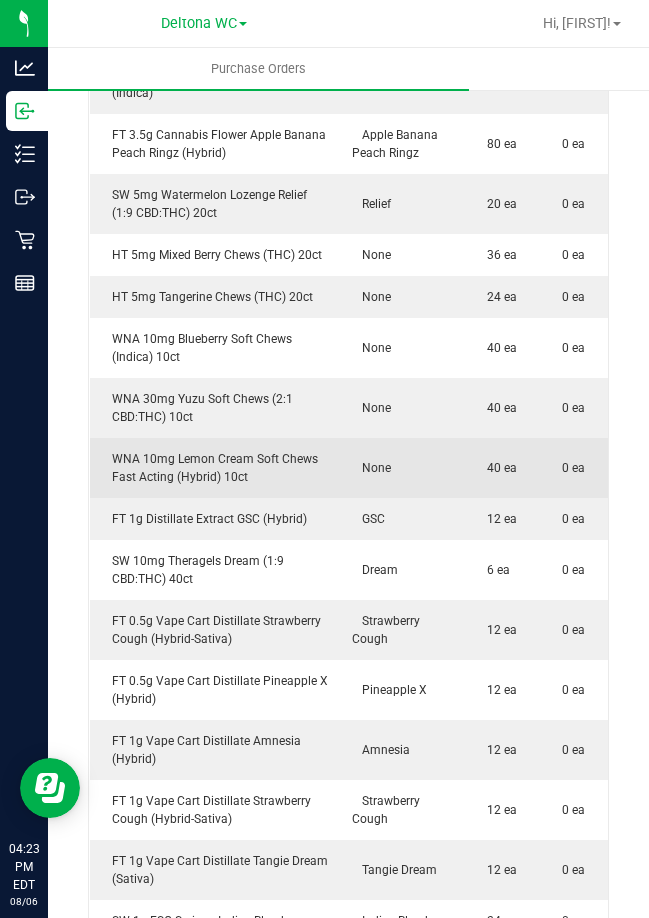click on "[PRODUCT_NAME]" at bounding box center [215, 468] 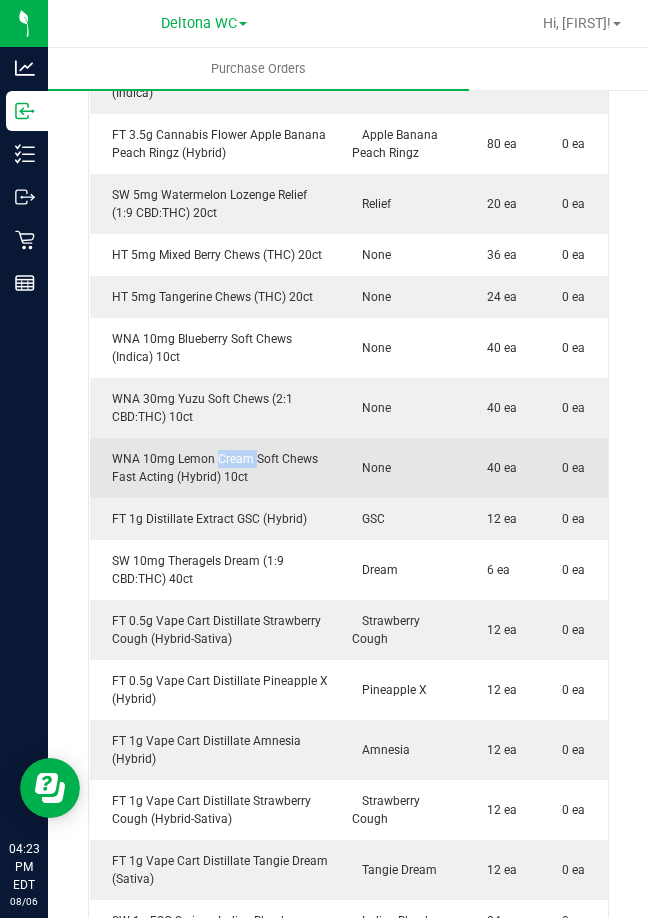 click on "[PRODUCT_NAME]" at bounding box center (215, 468) 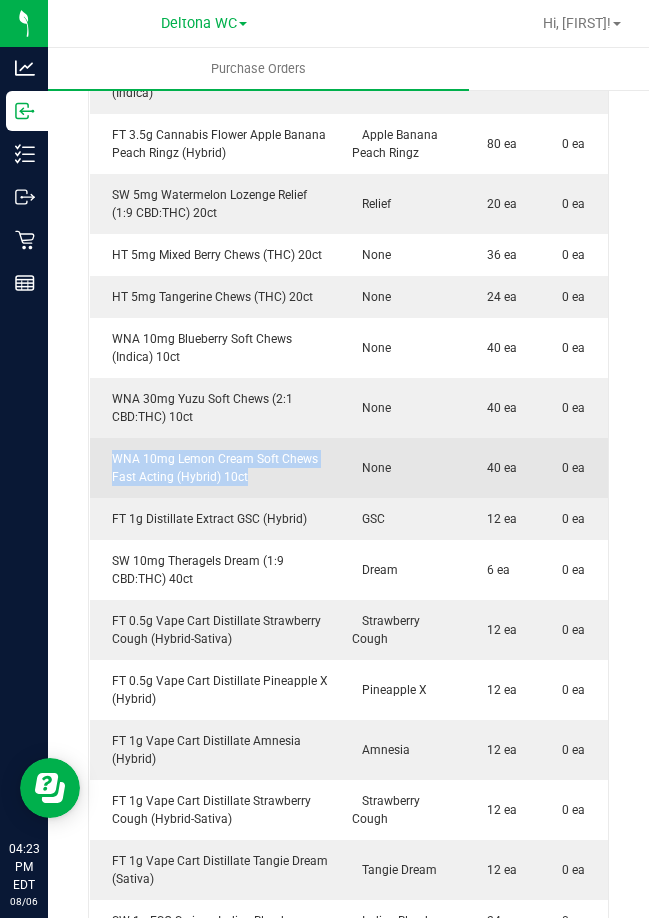 click on "[PRODUCT_NAME]" at bounding box center [215, 468] 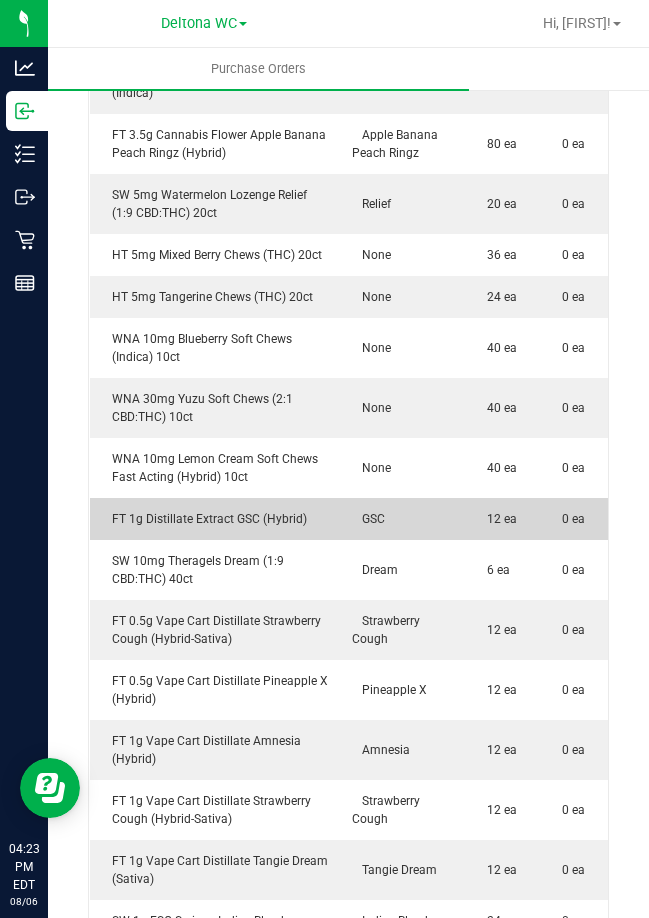 click on "FT 1g Distillate Extract GSC (Hybrid)" at bounding box center [215, 519] 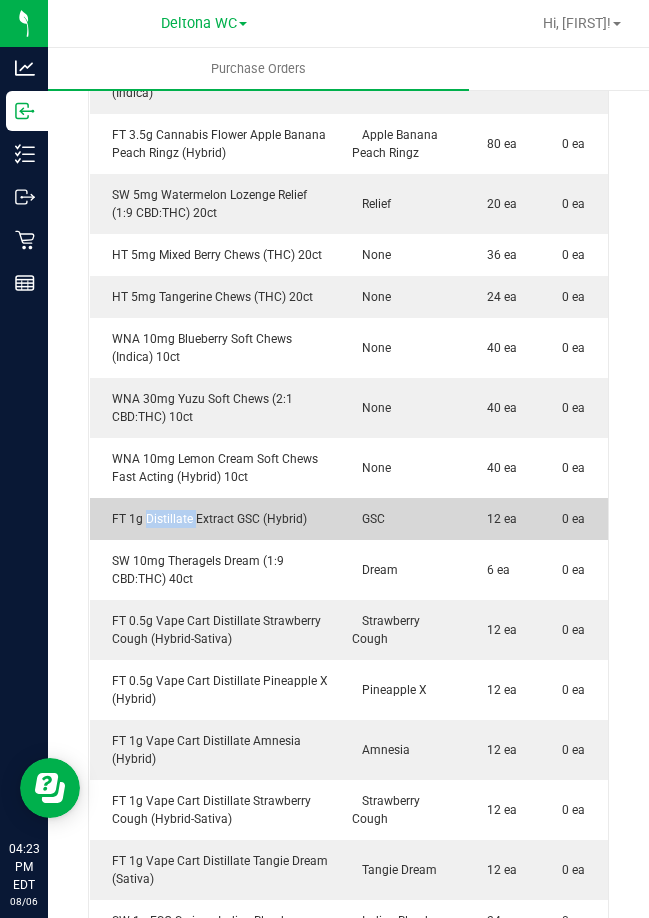 click on "FT 1g Distillate Extract GSC (Hybrid)" at bounding box center (215, 519) 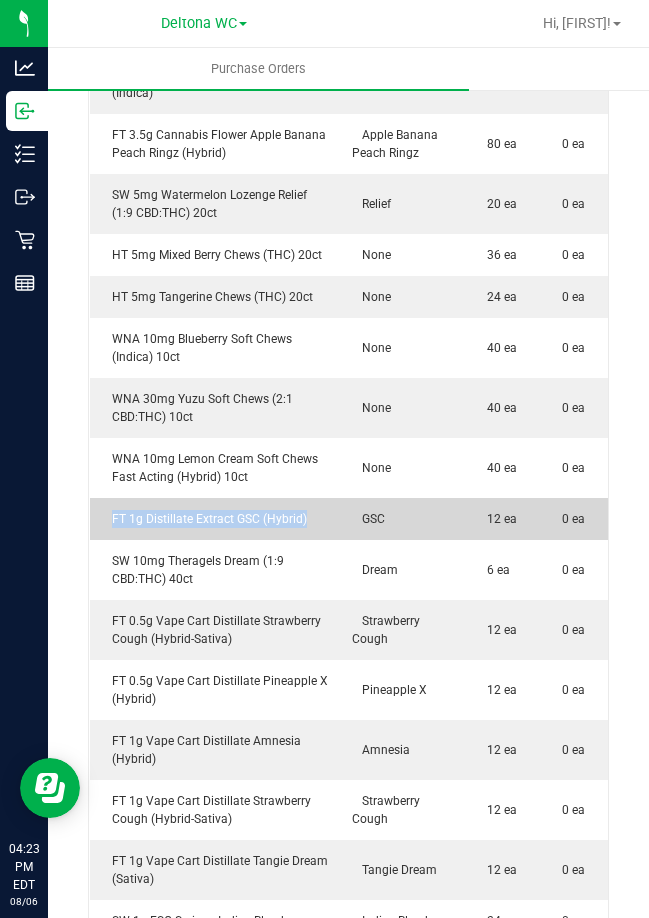 click on "FT 1g Distillate Extract GSC (Hybrid)" at bounding box center [215, 519] 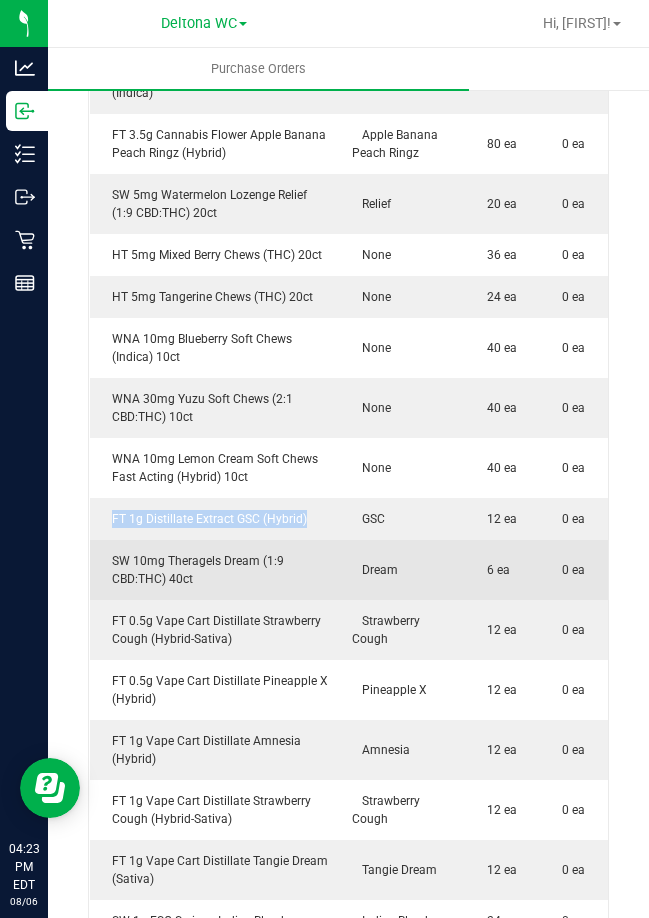 click on "SW 10mg Theragels Dream (1:9 CBD:THC) 40ct" at bounding box center (215, 570) 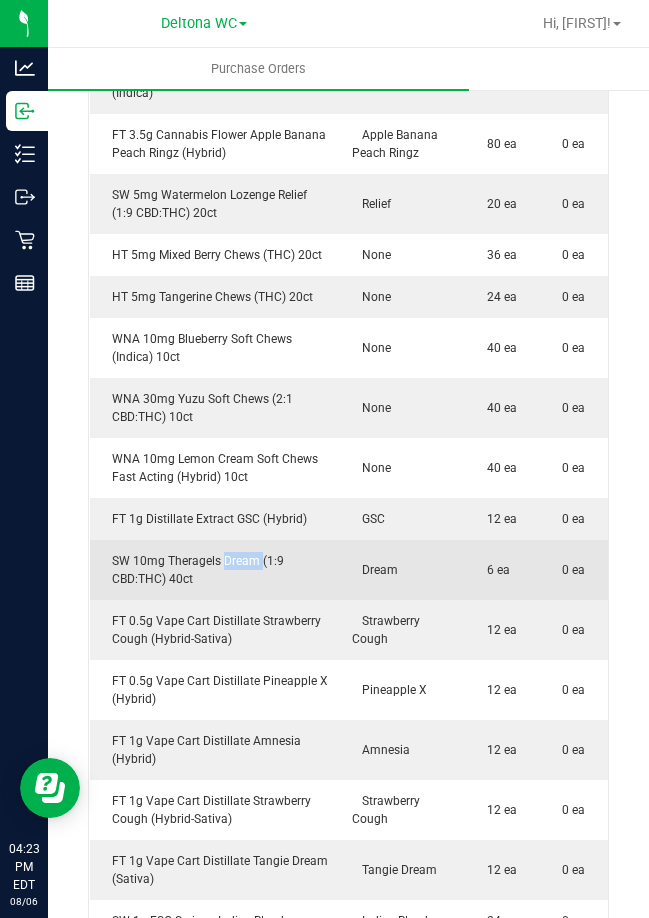 click on "SW 10mg Theragels Dream (1:9 CBD:THC) 40ct" at bounding box center (215, 570) 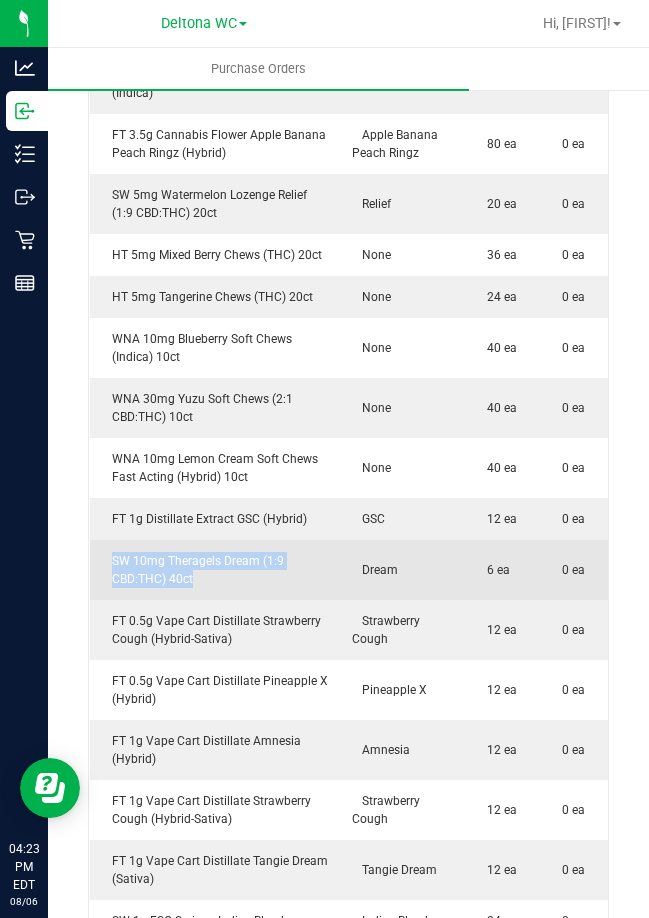 click on "SW 10mg Theragels Dream (1:9 CBD:THC) 40ct" at bounding box center [215, 570] 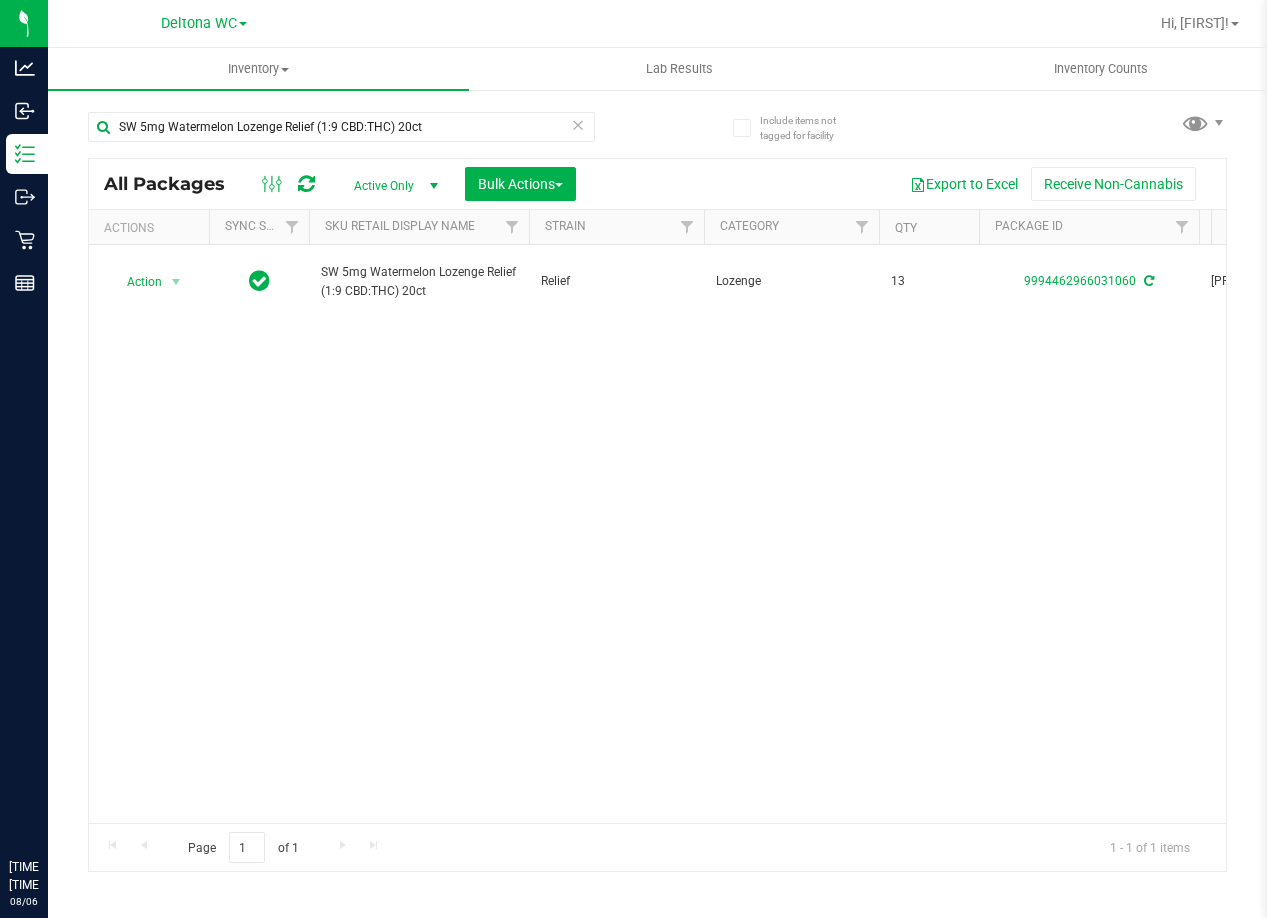 scroll, scrollTop: 0, scrollLeft: 0, axis: both 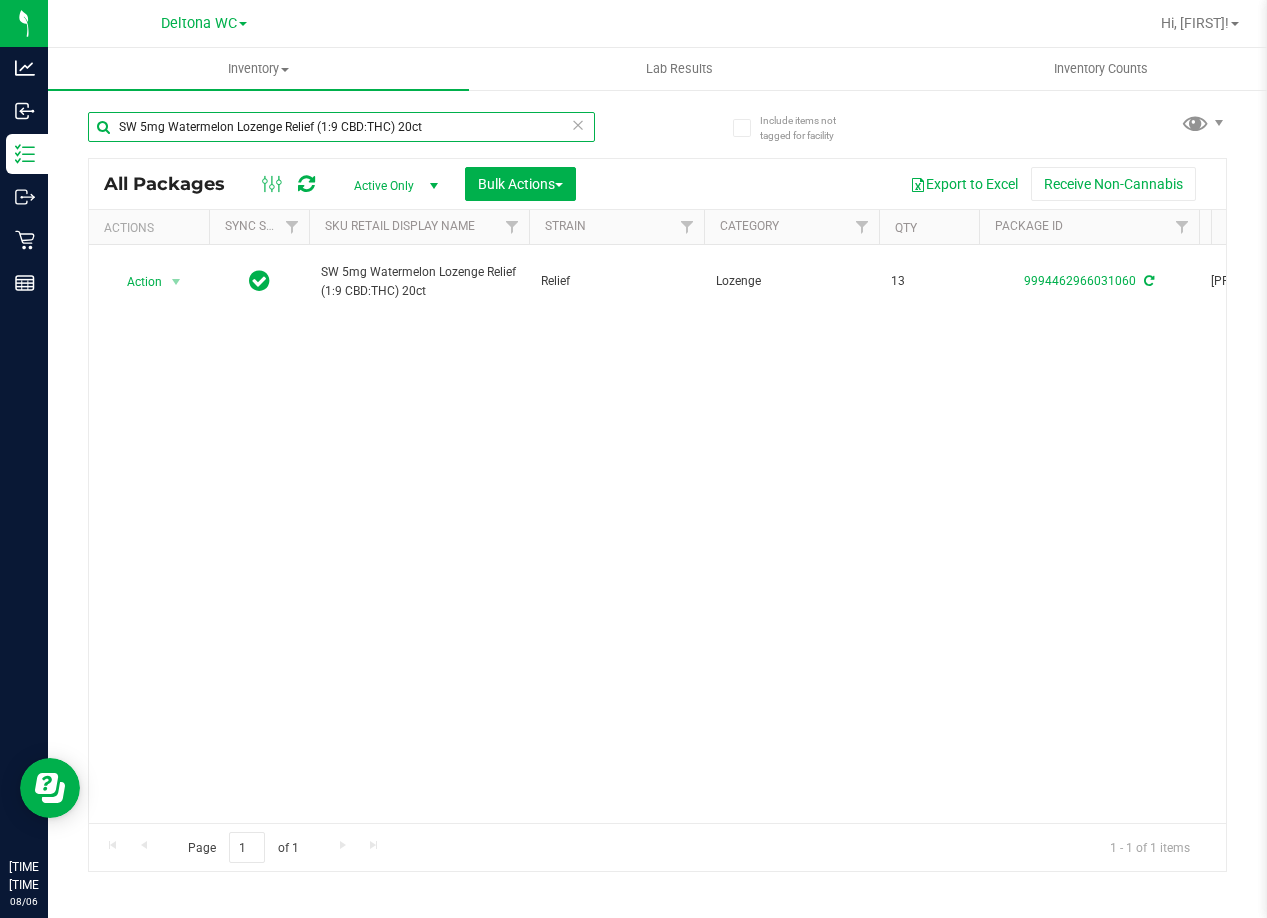 drag, startPoint x: 438, startPoint y: 121, endPoint x: -535, endPoint y: 122, distance: 973.0005 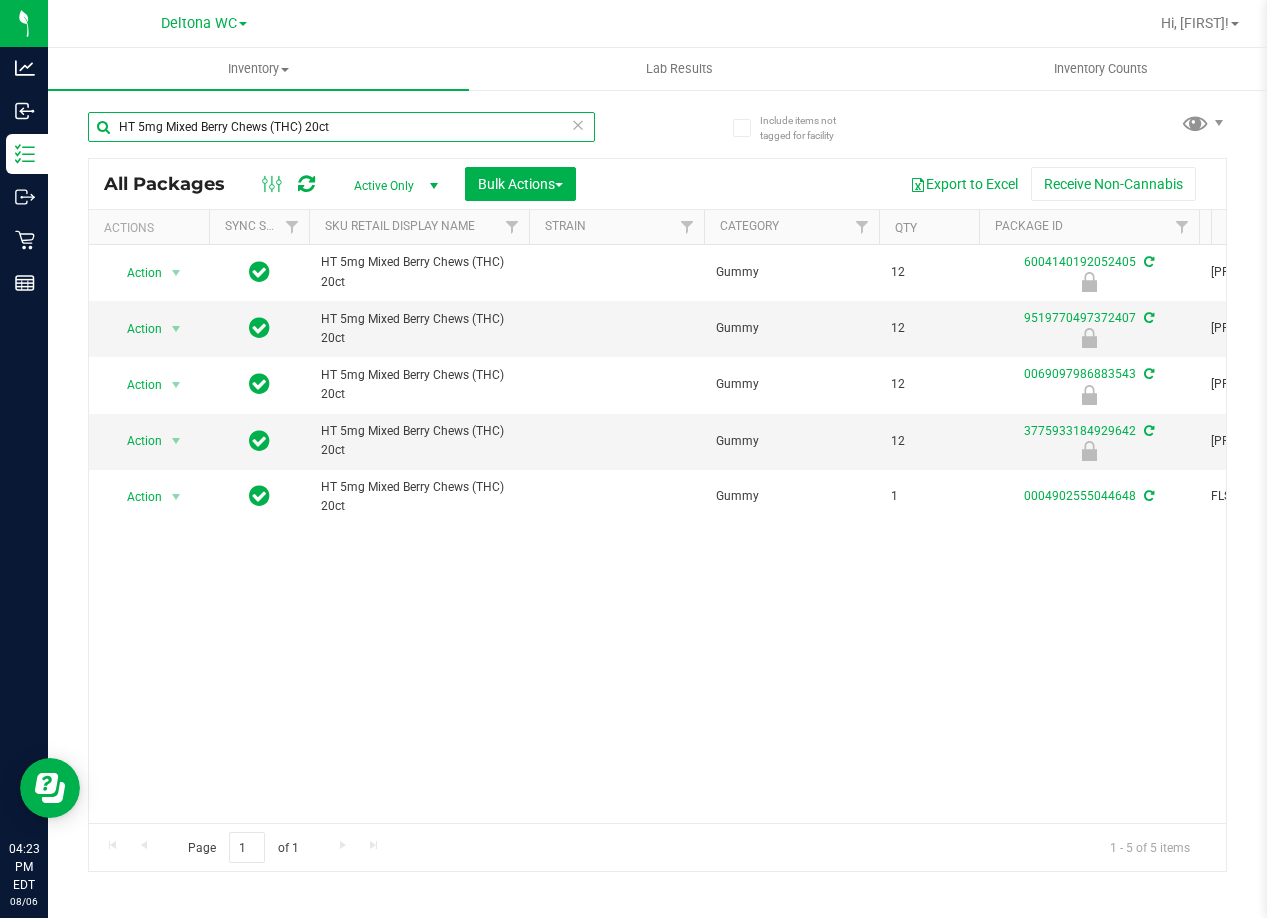 drag, startPoint x: 395, startPoint y: 121, endPoint x: -652, endPoint y: 108, distance: 1047.0807 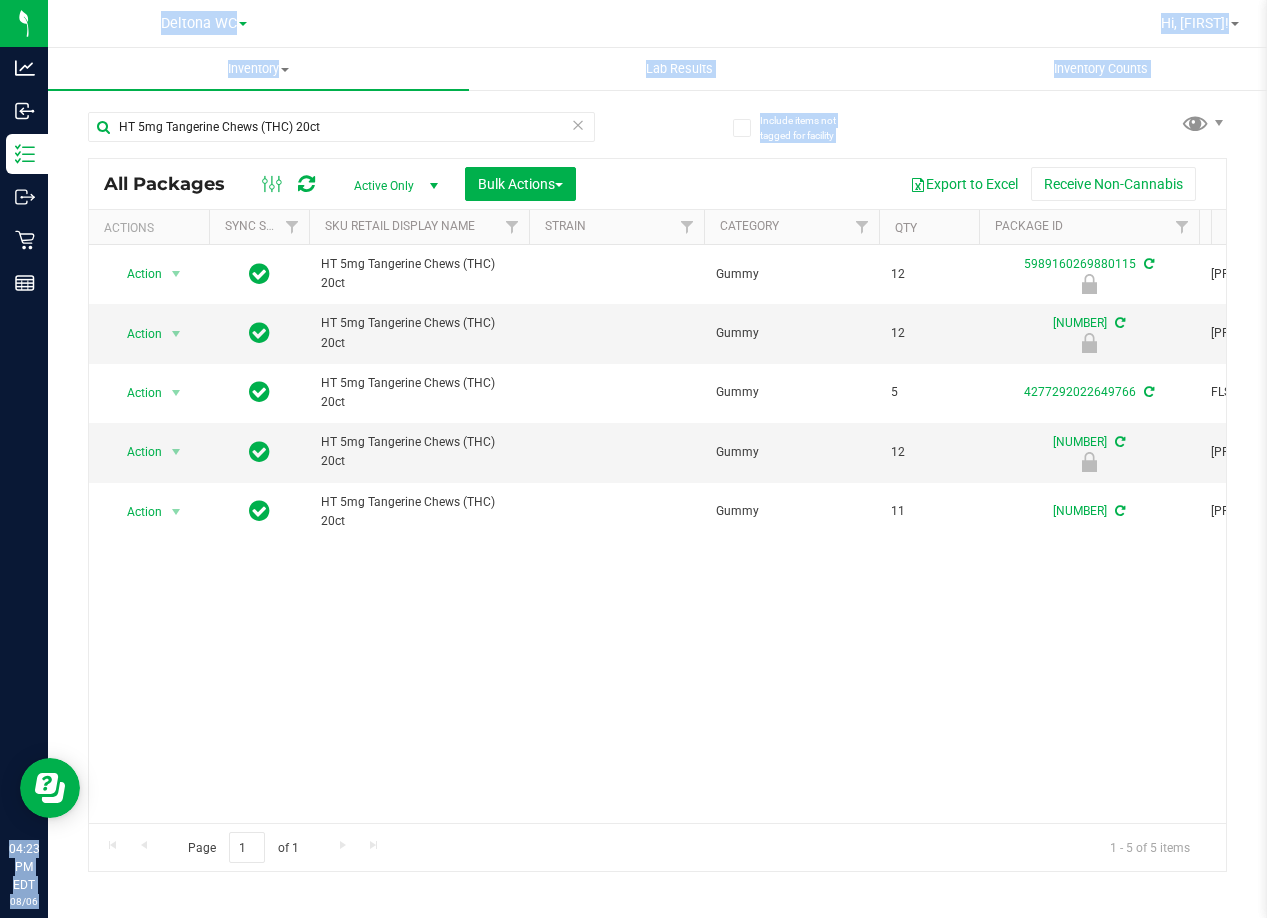 drag, startPoint x: 350, startPoint y: 142, endPoint x: -375, endPoint y: 52, distance: 730.5649 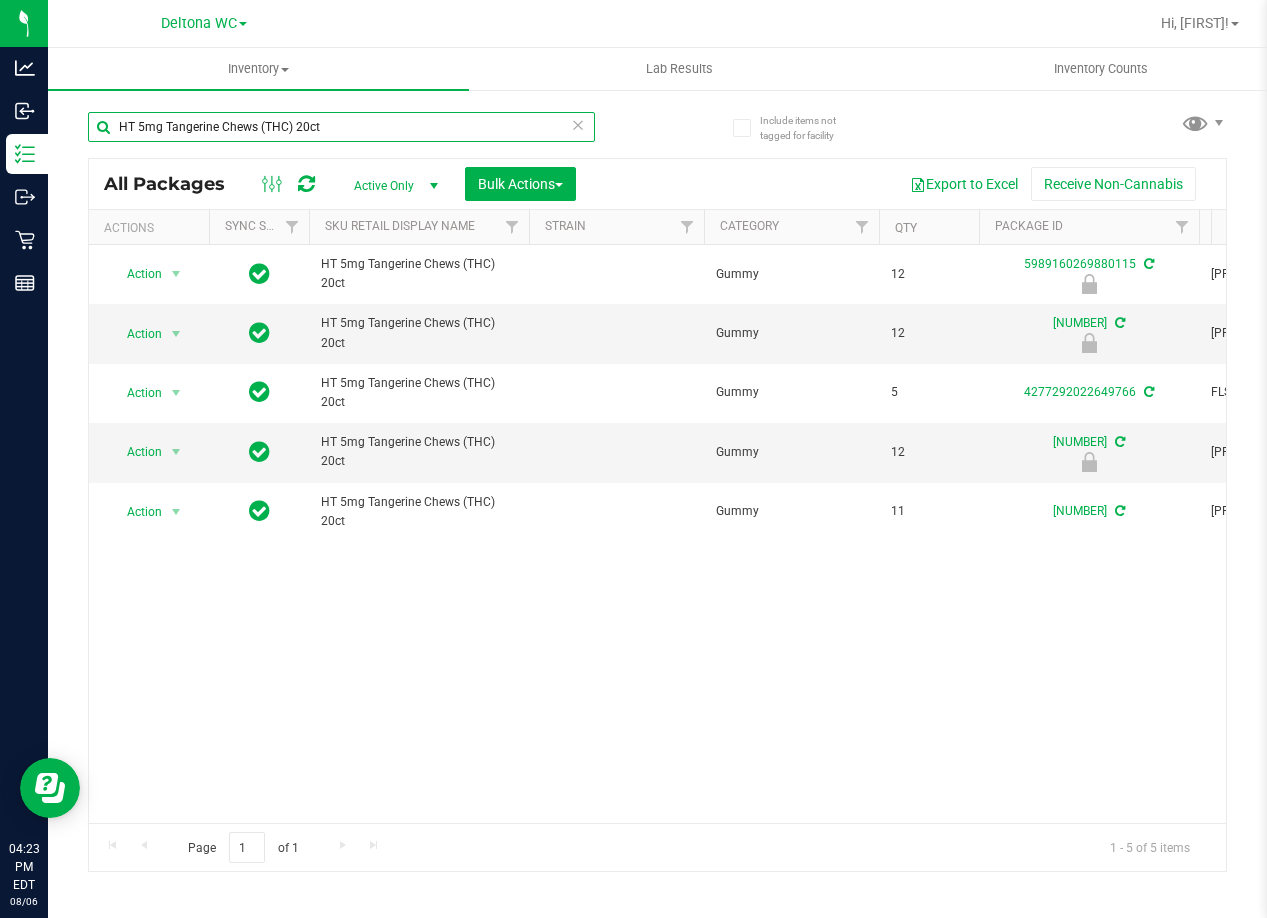 drag, startPoint x: 362, startPoint y: 125, endPoint x: -438, endPoint y: 125, distance: 800 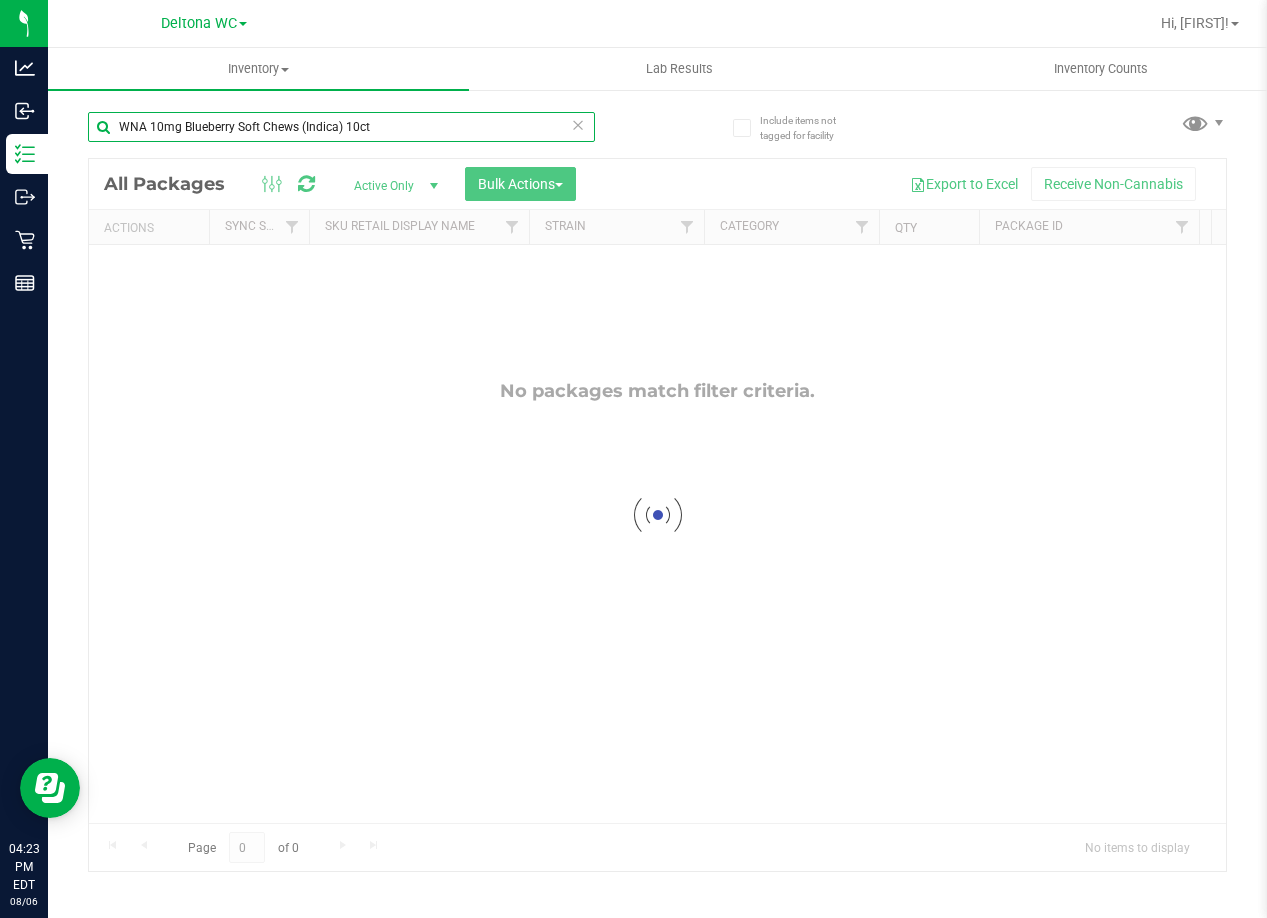 drag, startPoint x: 401, startPoint y: 129, endPoint x: -388, endPoint y: 129, distance: 789 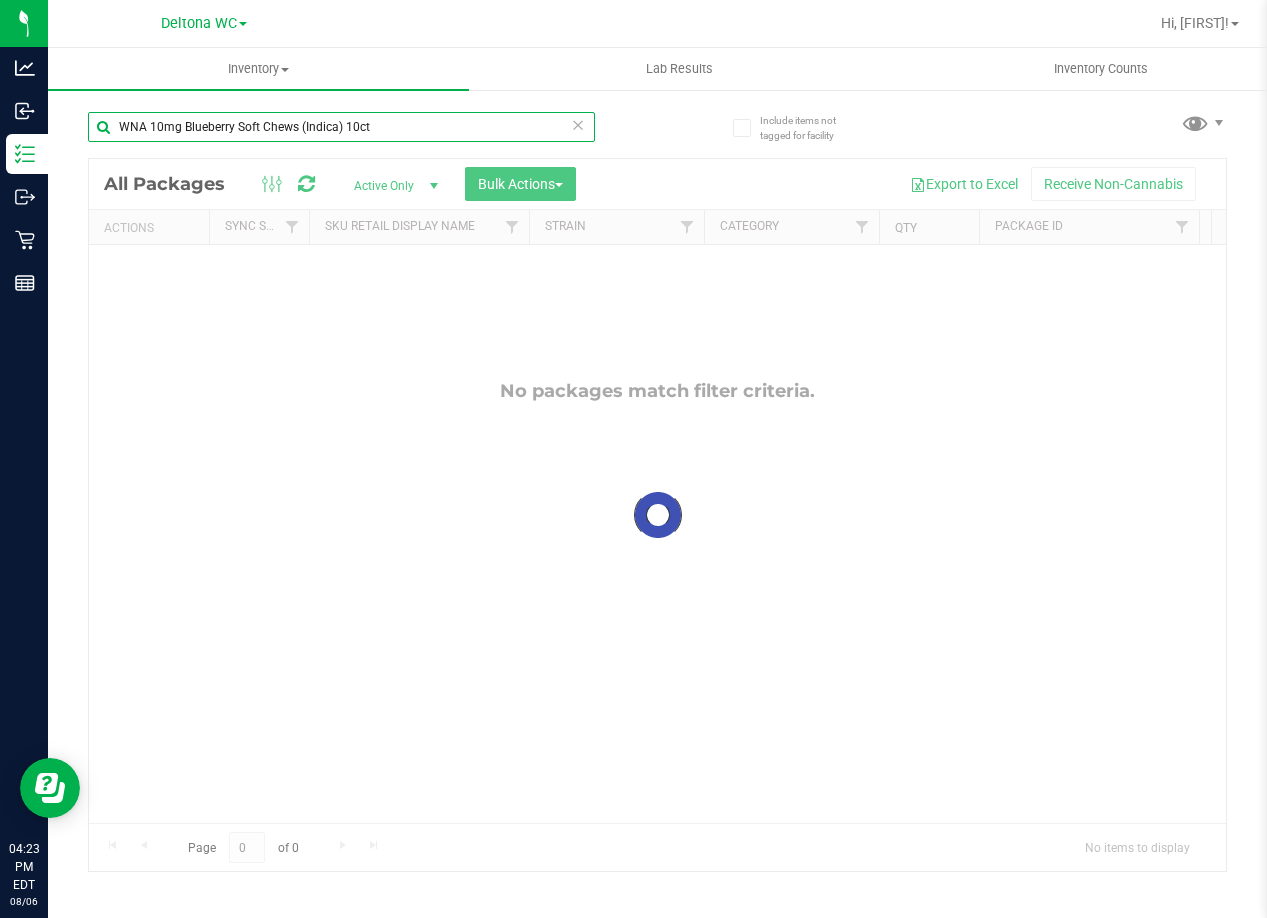 click on "Analytics Inbound Inventory Outbound Retail Reports [TIME] [TIMEZONE] [DATE]  [DATE]   [CITY] WC   Hi, [FIRST]!
Inventory
All packages
All inventory
Waste log
Create inventory
Lab Results
Inventory Counts" at bounding box center [633, 459] 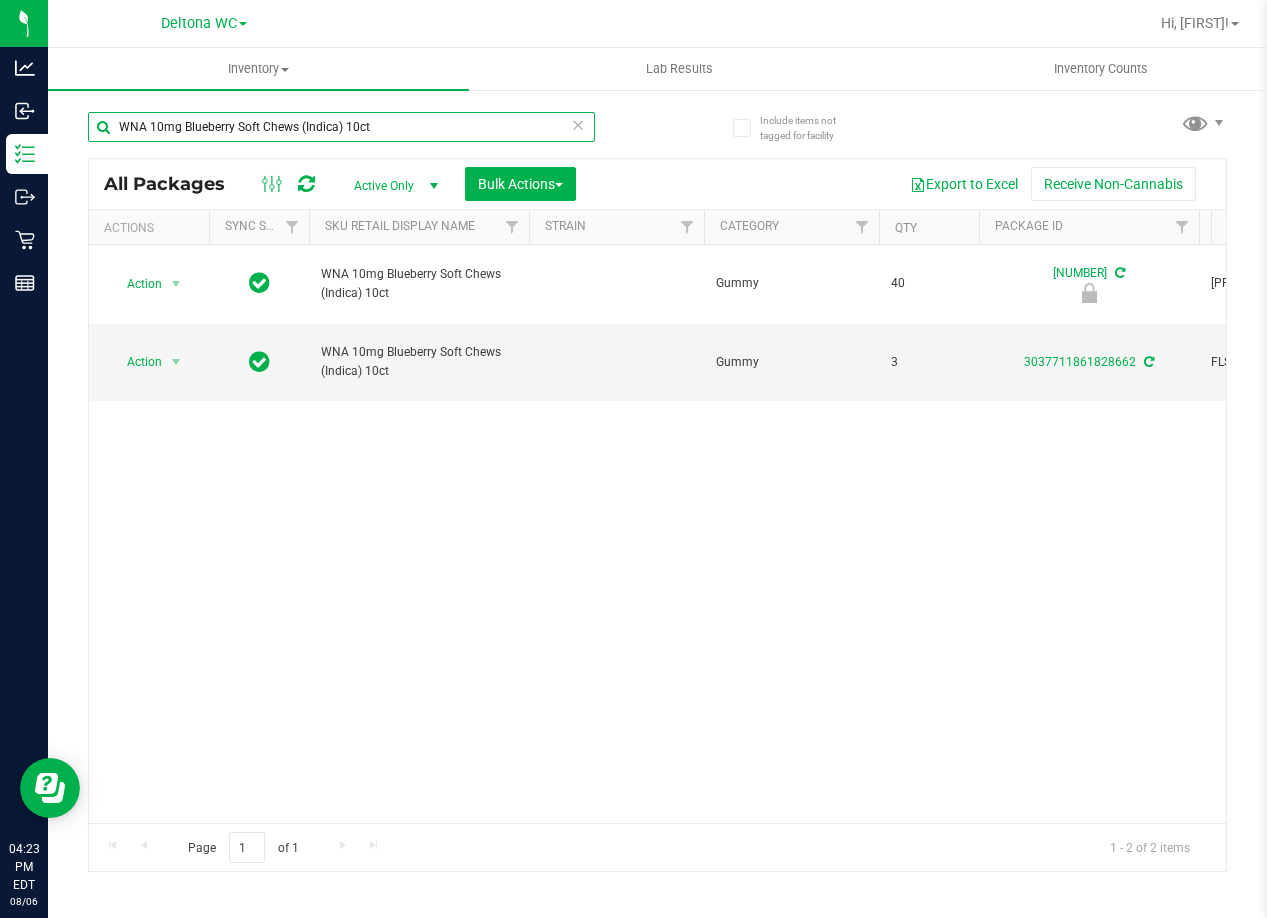 drag, startPoint x: 423, startPoint y: 126, endPoint x: -265, endPoint y: 173, distance: 689.6035 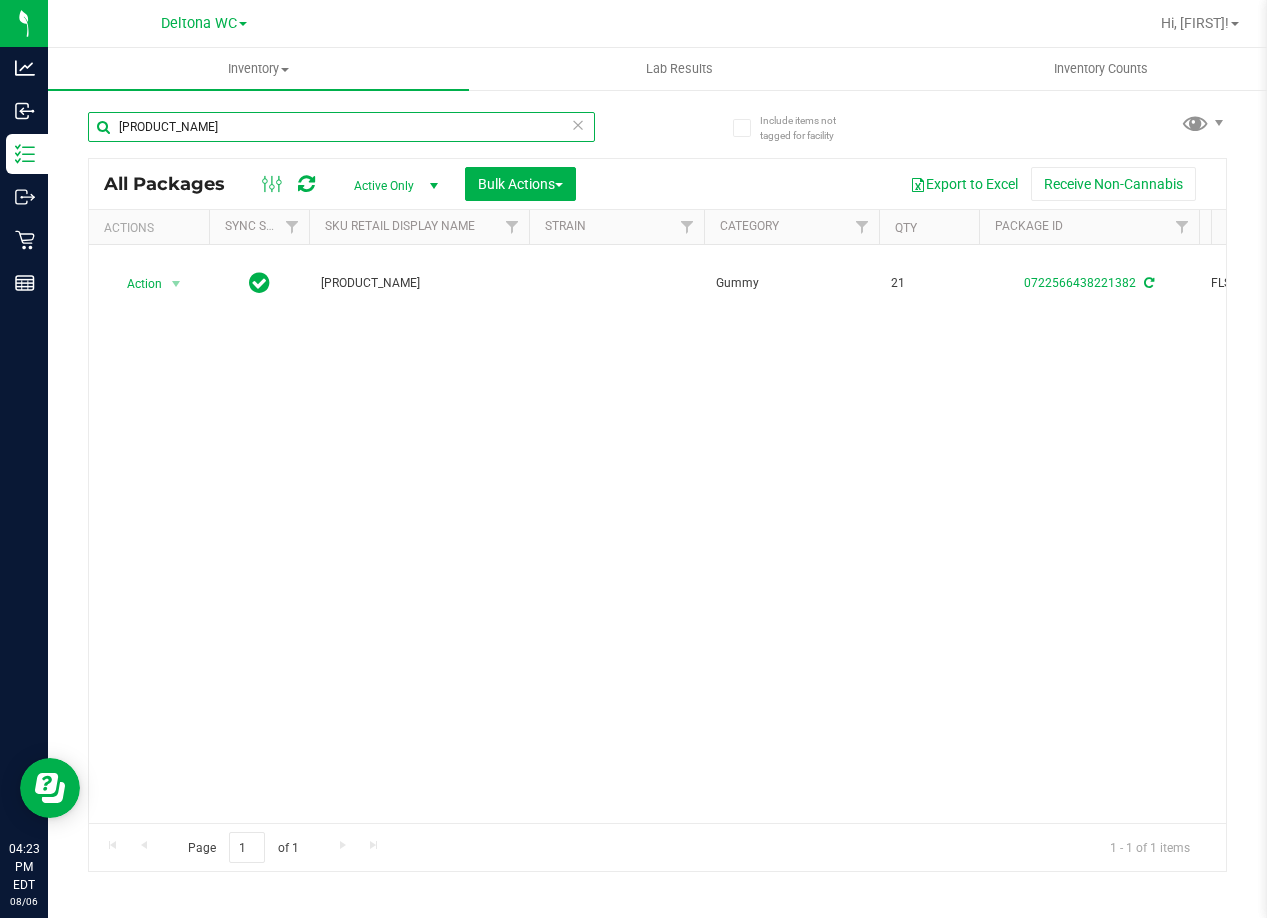 drag, startPoint x: 445, startPoint y: 132, endPoint x: -195, endPoint y: 129, distance: 640.007 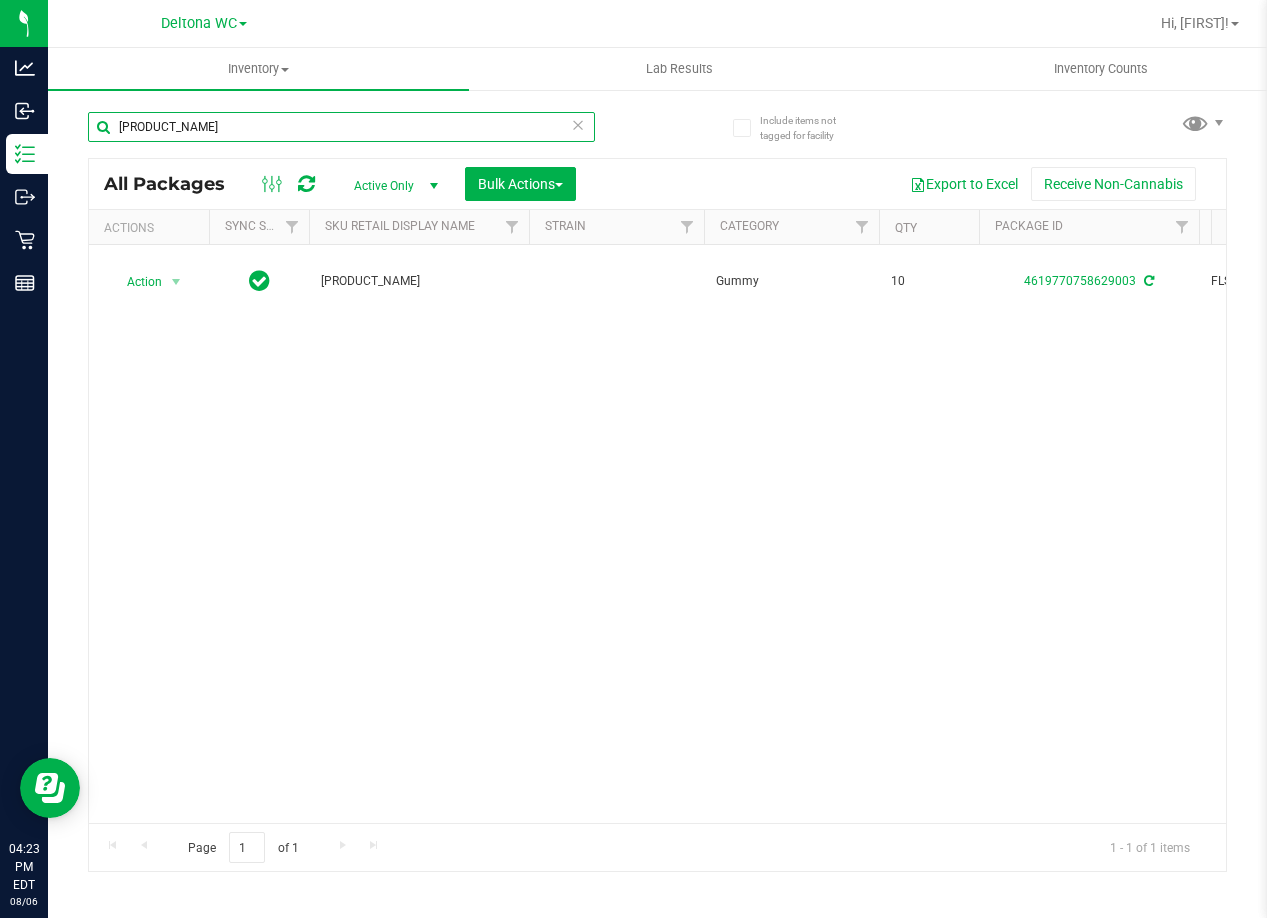 drag, startPoint x: 497, startPoint y: 123, endPoint x: -411, endPoint y: 123, distance: 908 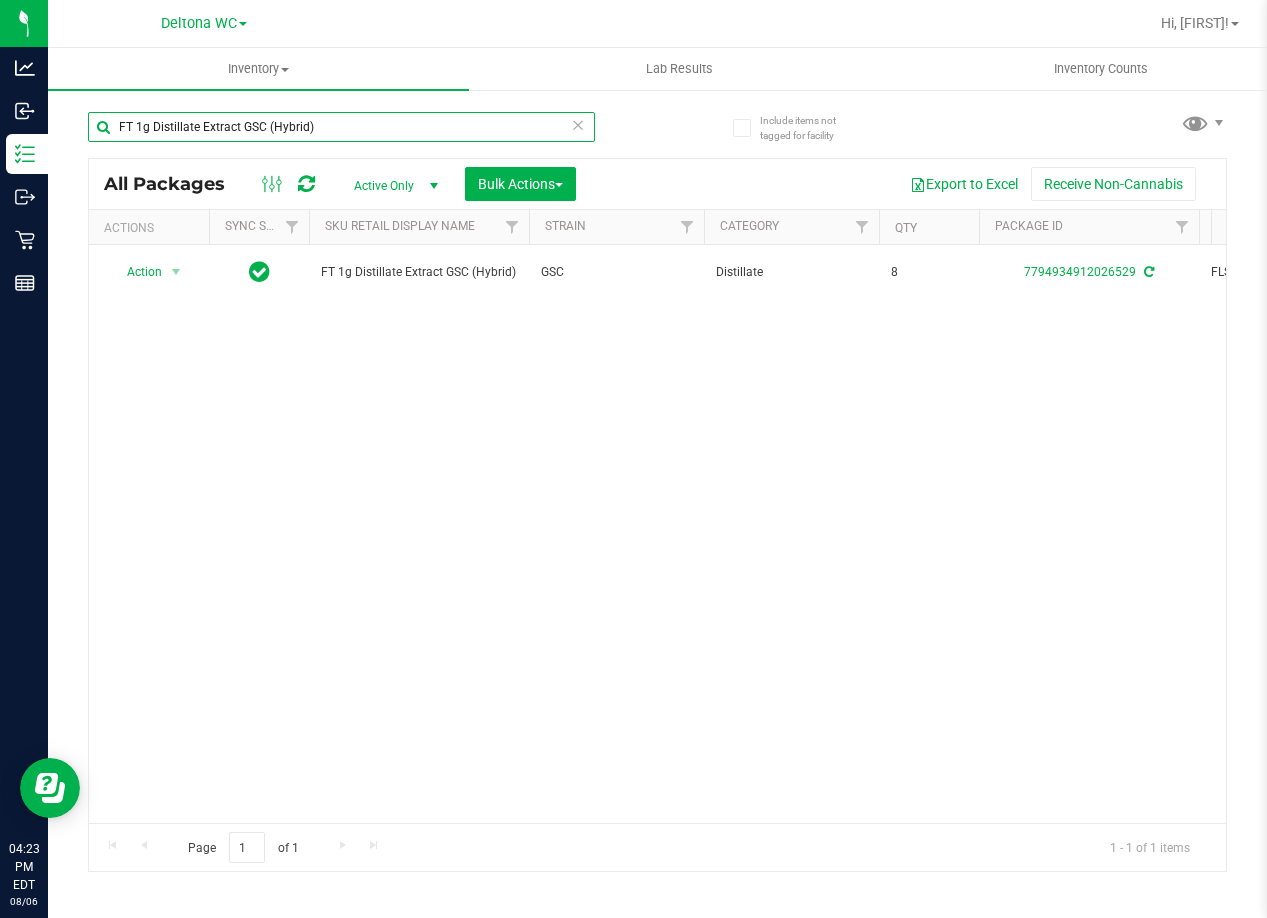 drag, startPoint x: 358, startPoint y: 135, endPoint x: -209, endPoint y: 135, distance: 567 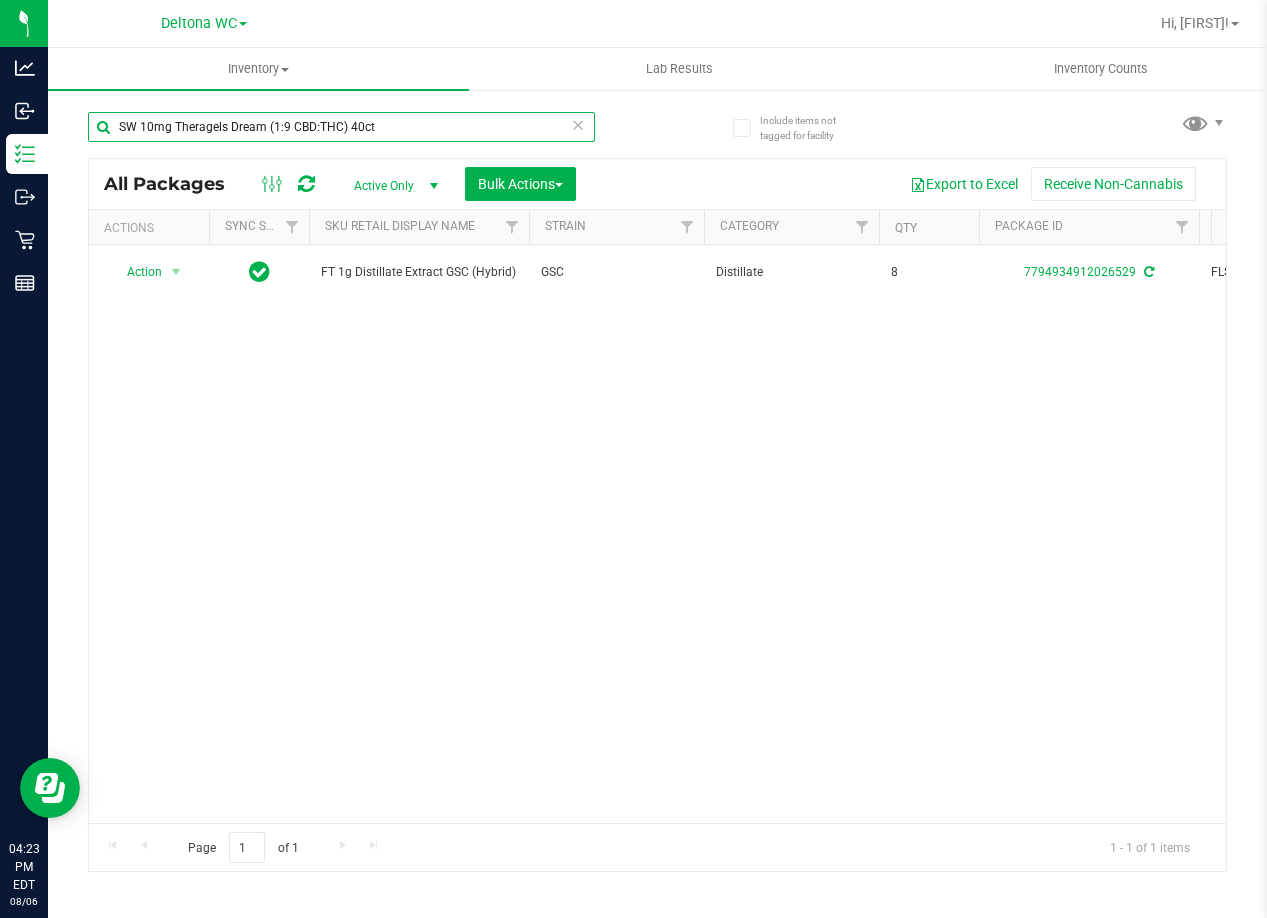 type on "SW 10mg Theragels Dream (1:9 CBD:THC) 40ct" 